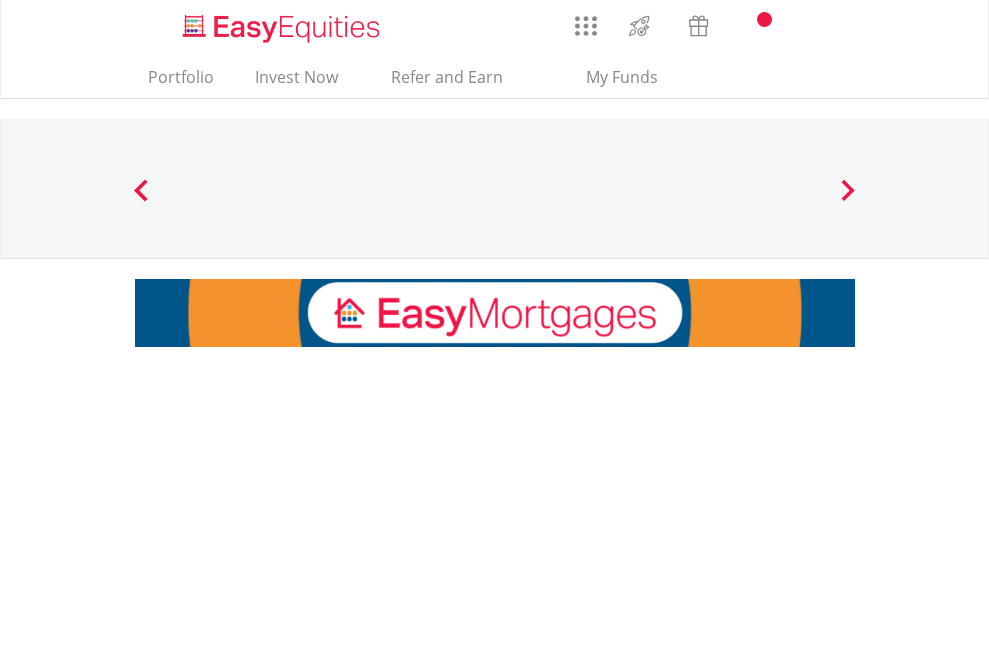 scroll, scrollTop: 0, scrollLeft: 0, axis: both 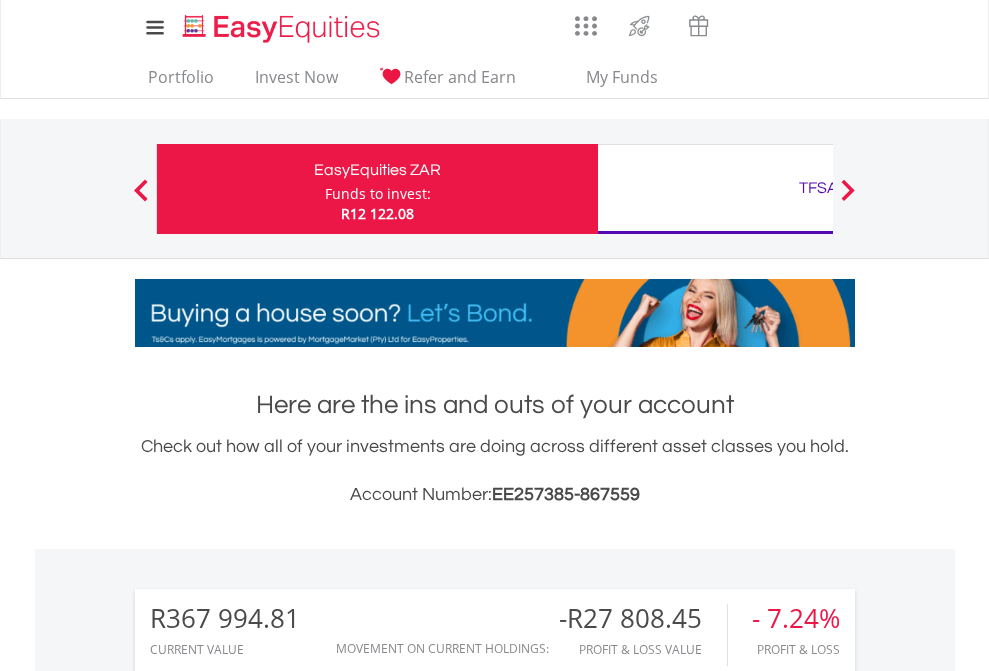 click on "Funds to invest:" at bounding box center (378, 194) 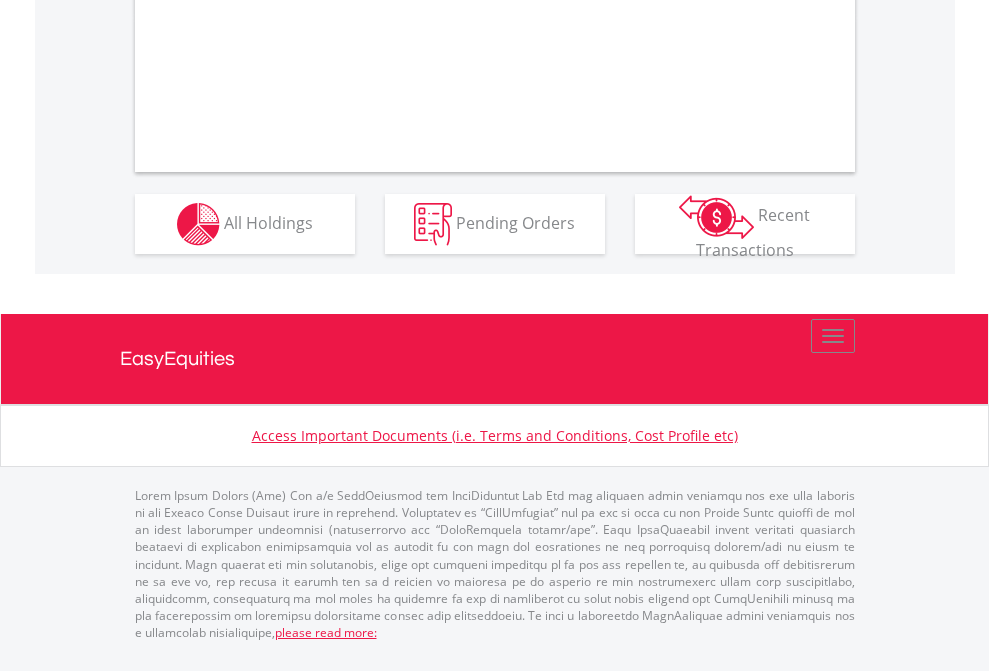 scroll, scrollTop: 2037, scrollLeft: 0, axis: vertical 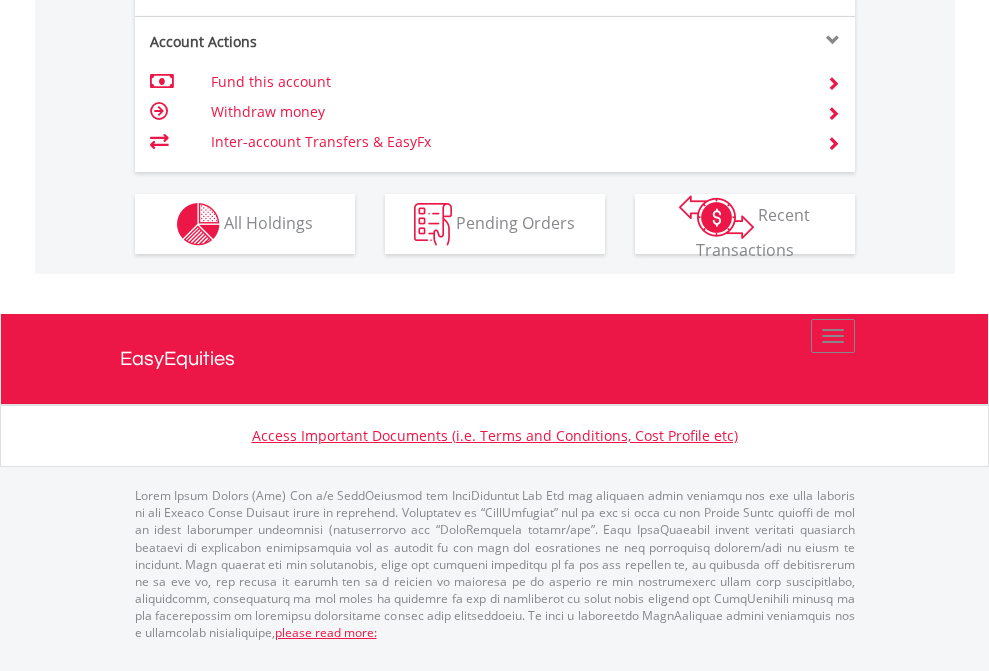 click on "Investment types" at bounding box center [706, -337] 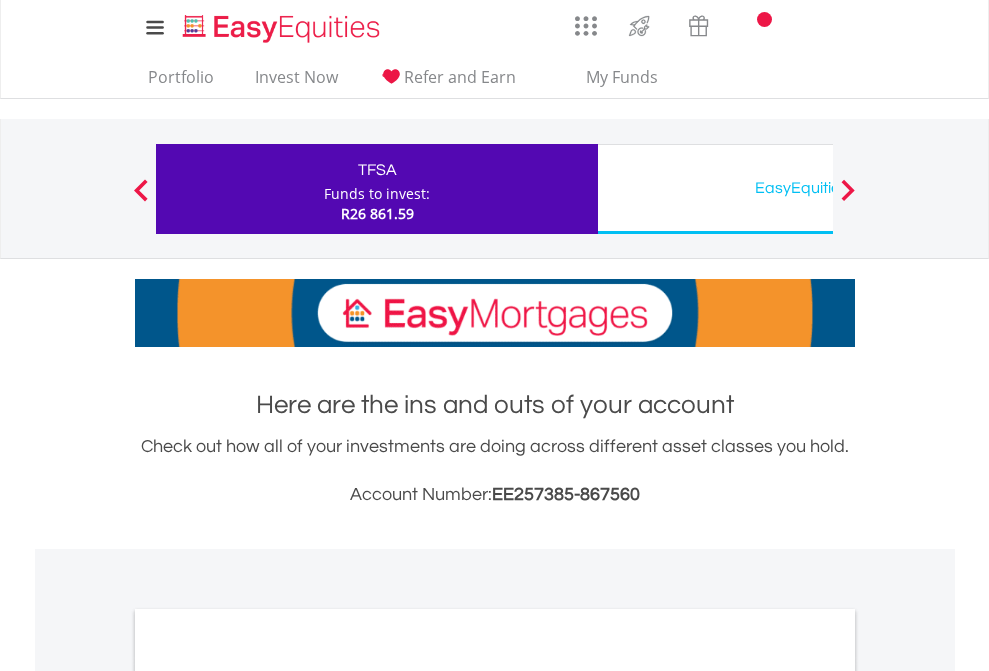 scroll, scrollTop: 0, scrollLeft: 0, axis: both 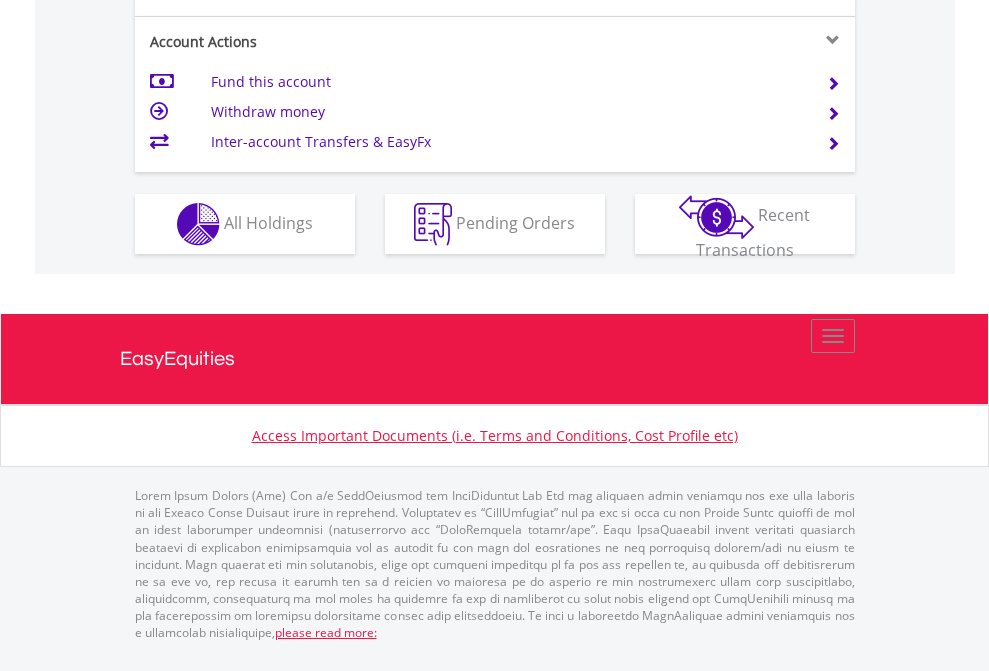 click on "Investment types" at bounding box center [706, -337] 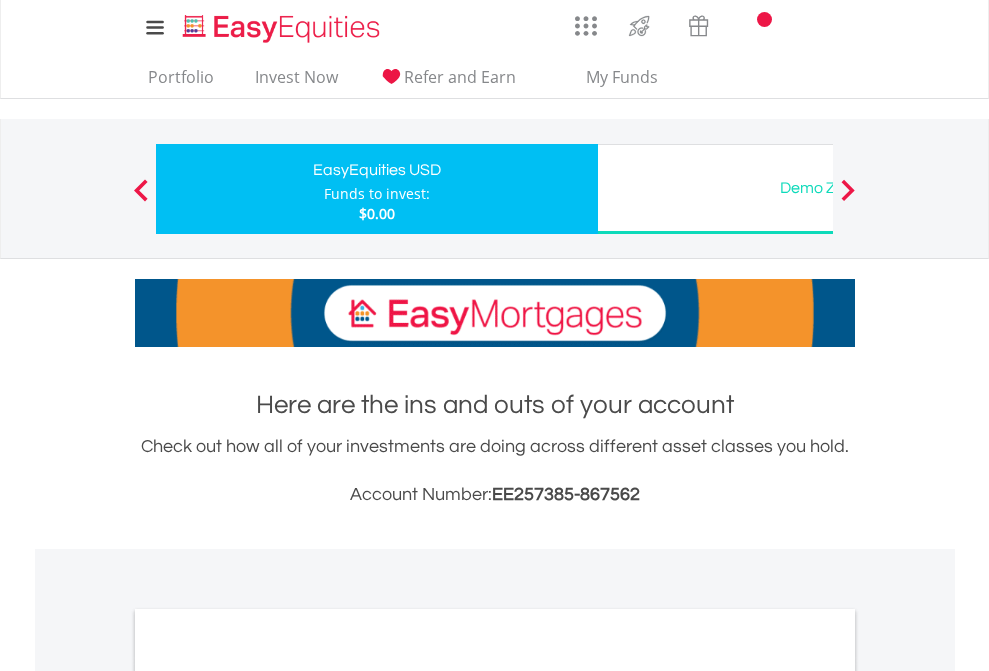 scroll, scrollTop: 0, scrollLeft: 0, axis: both 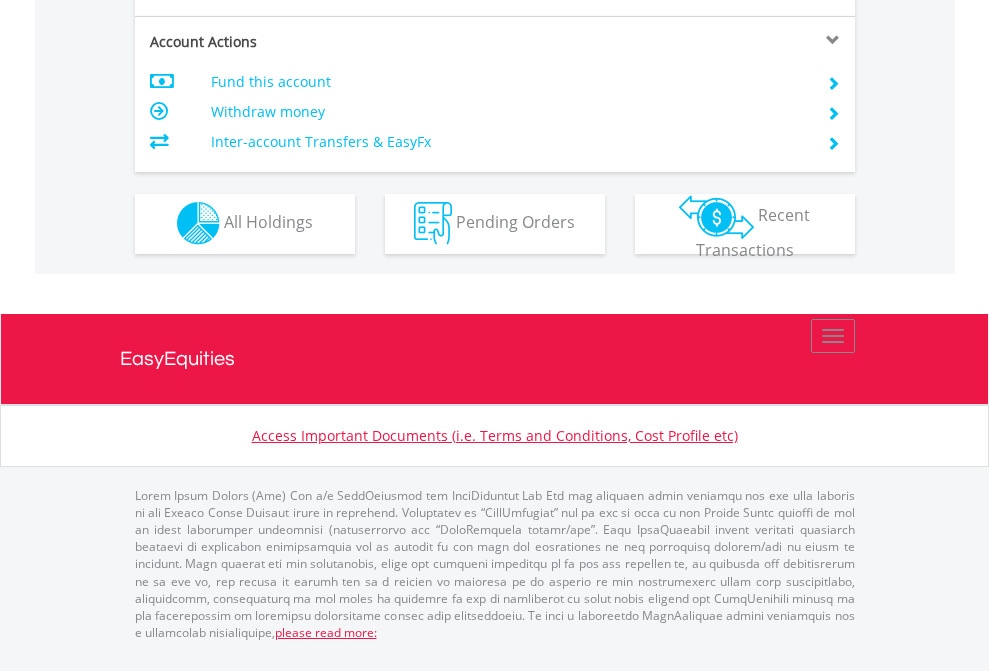 click on "Investment types" at bounding box center [706, -353] 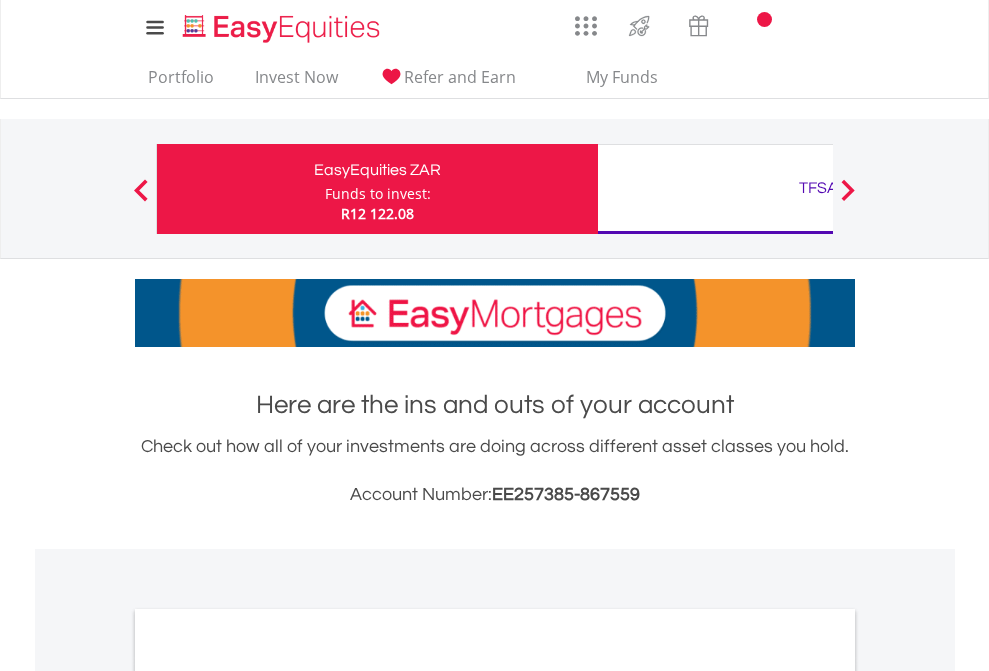 scroll, scrollTop: 1202, scrollLeft: 0, axis: vertical 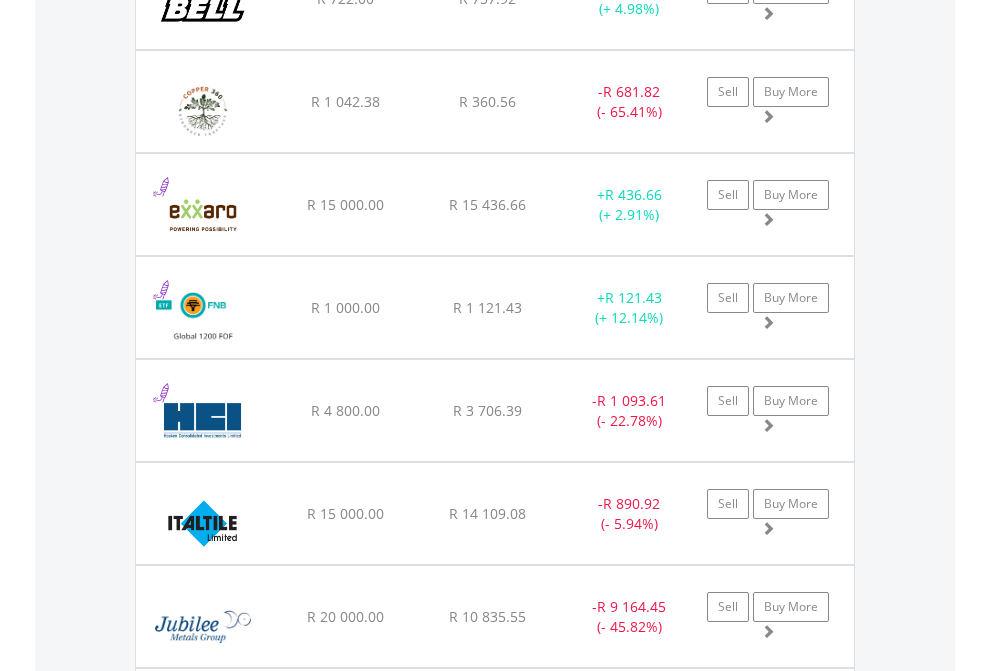 click on "TFSA" at bounding box center (818, -2196) 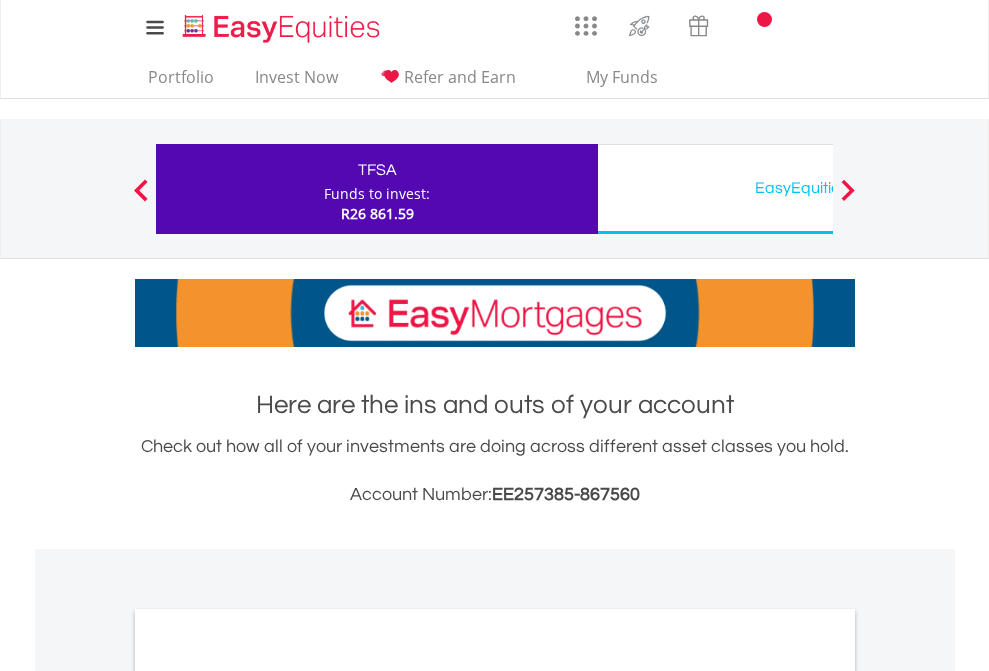 scroll, scrollTop: 1202, scrollLeft: 0, axis: vertical 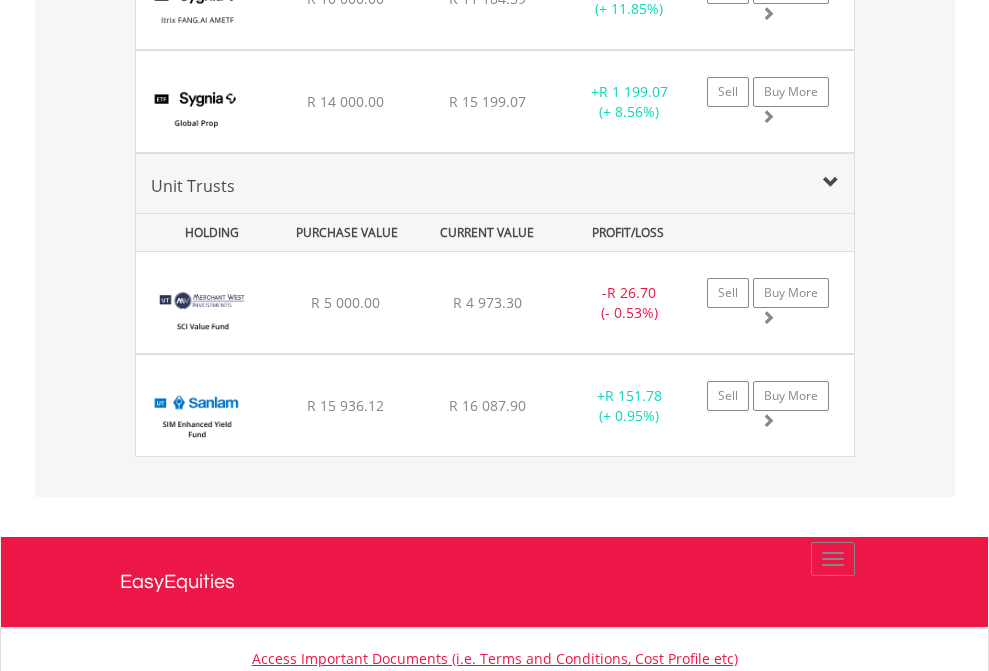 click on "EasyEquities USD" at bounding box center (818, -2196) 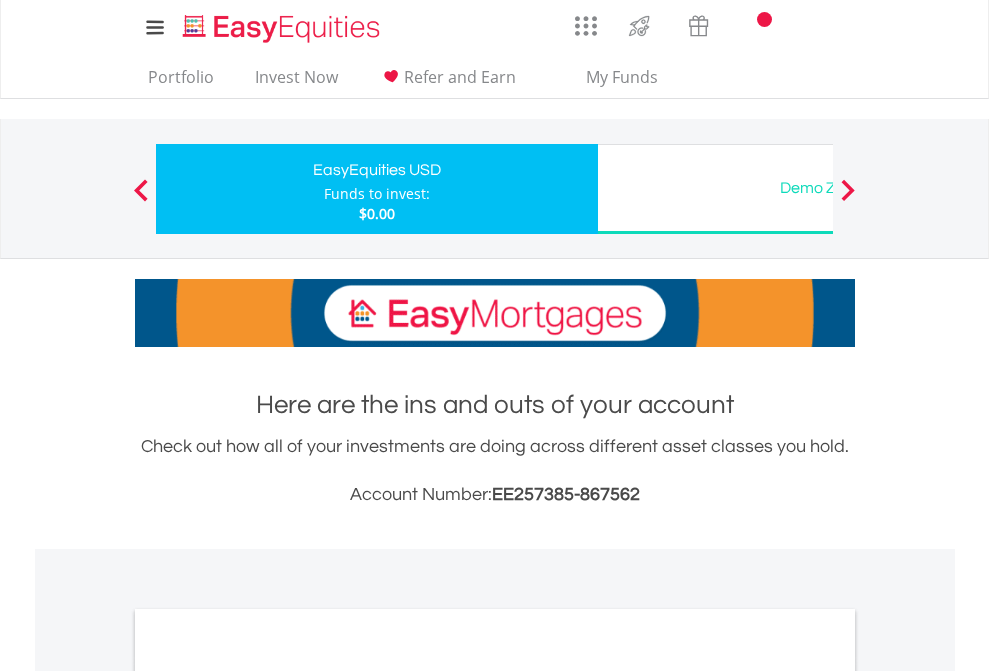 scroll, scrollTop: 0, scrollLeft: 0, axis: both 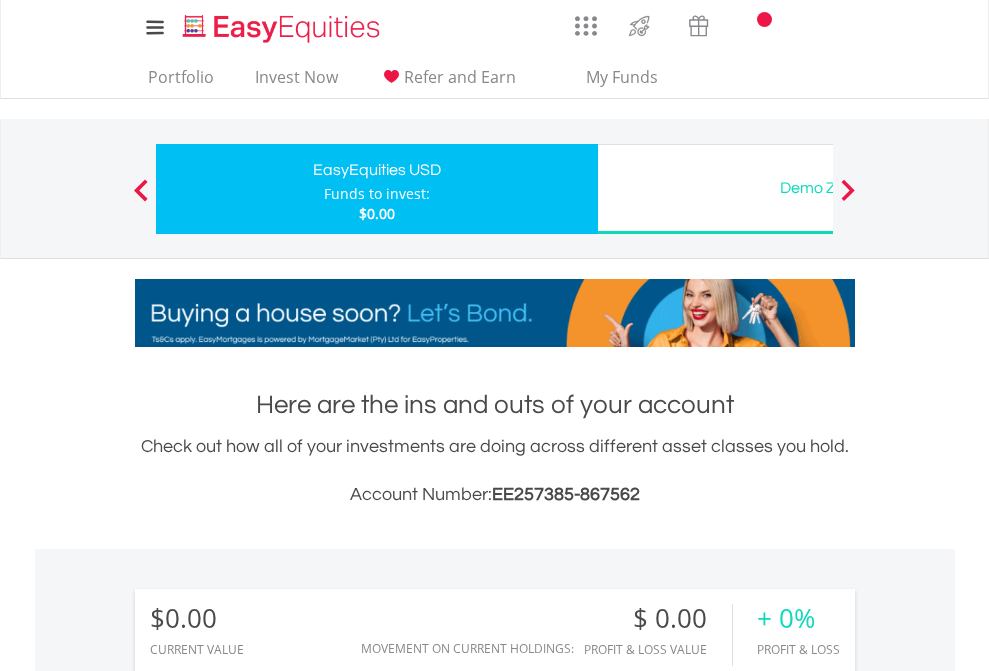 click on "All Holdings" at bounding box center [268, 1442] 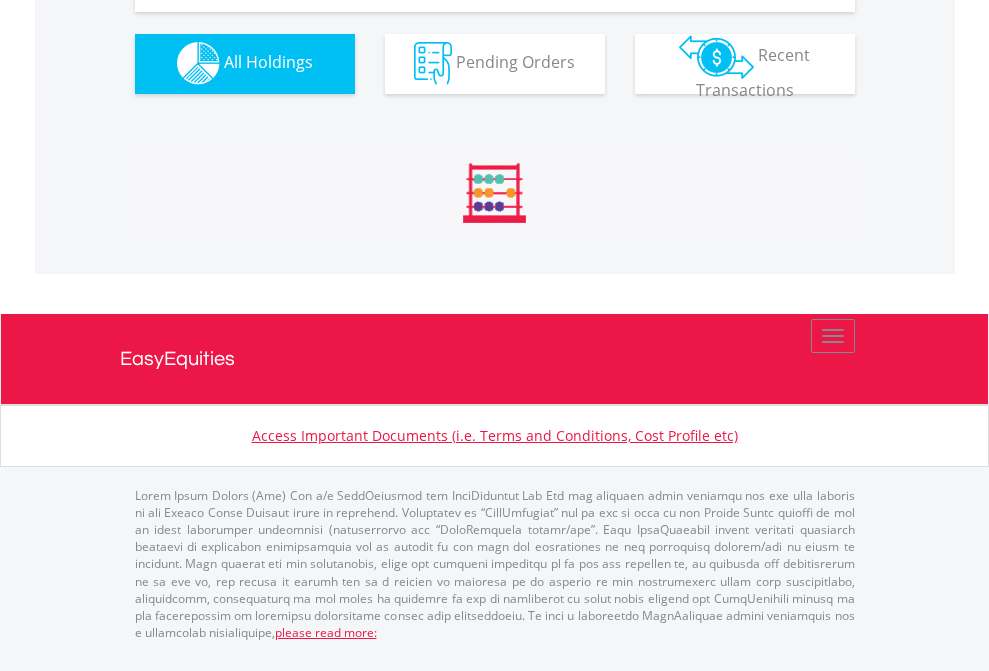scroll, scrollTop: 1980, scrollLeft: 0, axis: vertical 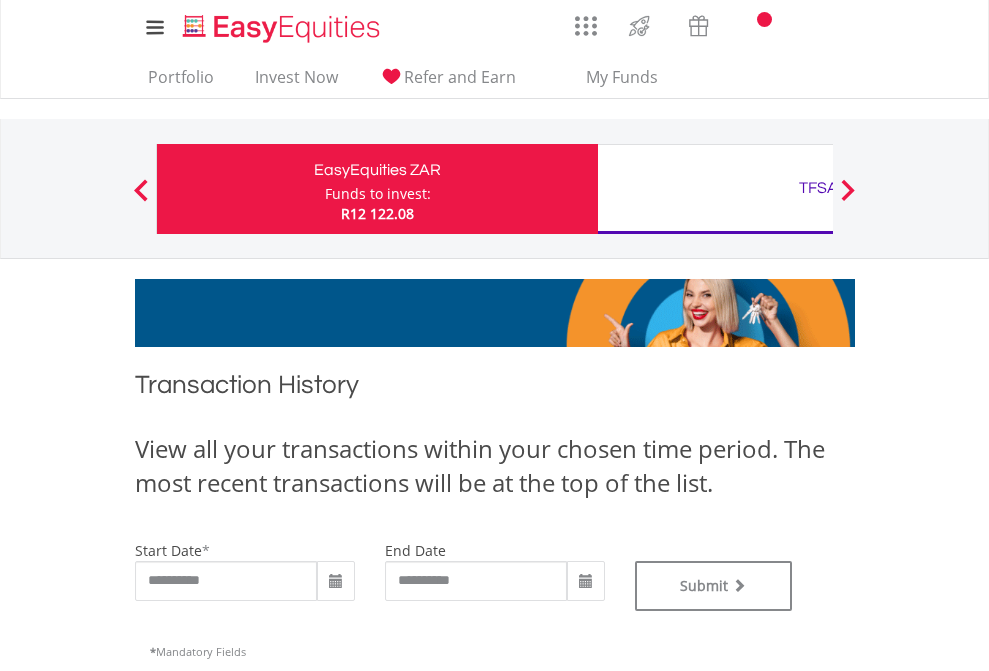 click on "TFSA" at bounding box center (818, 188) 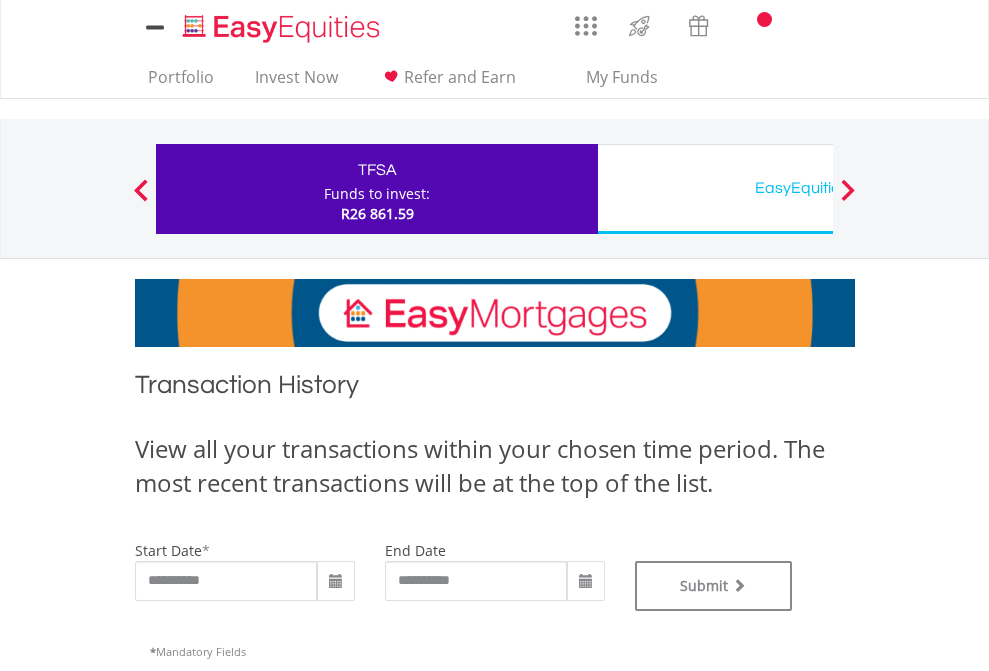 scroll, scrollTop: 0, scrollLeft: 0, axis: both 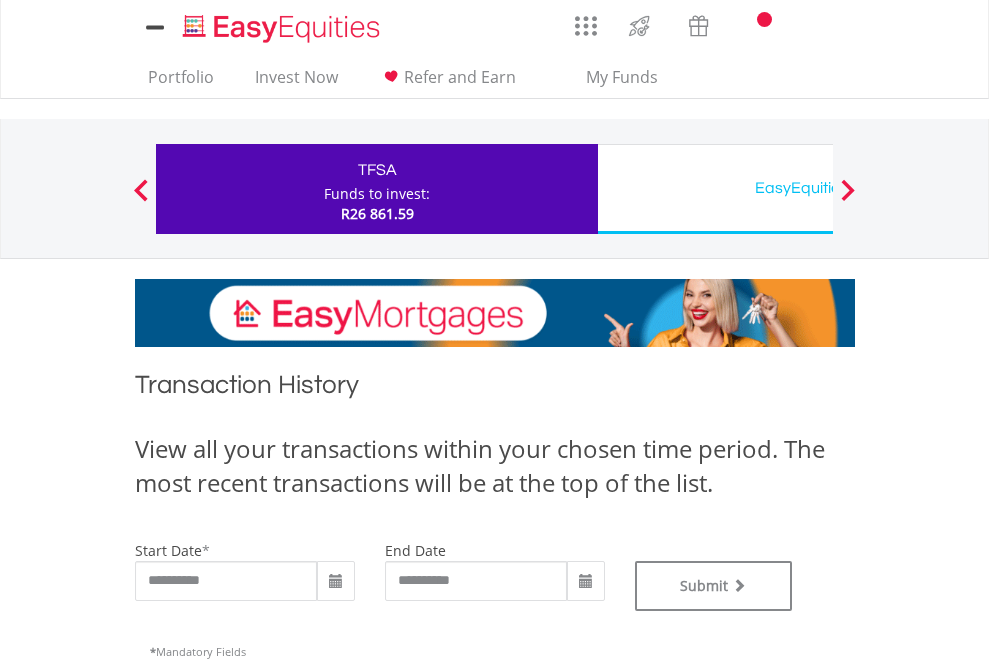 type on "**********" 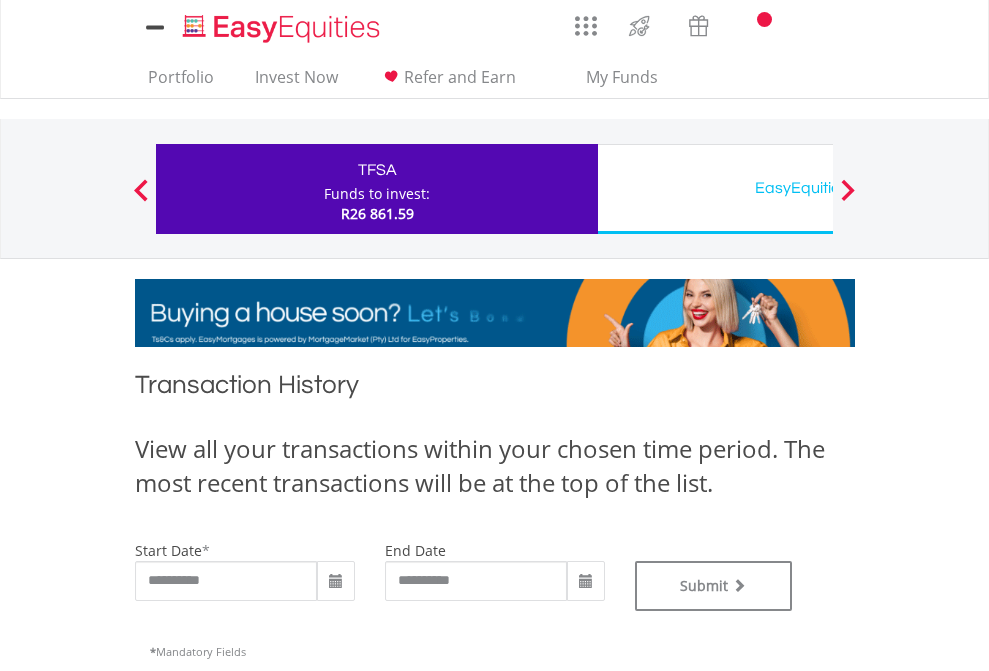 type on "**********" 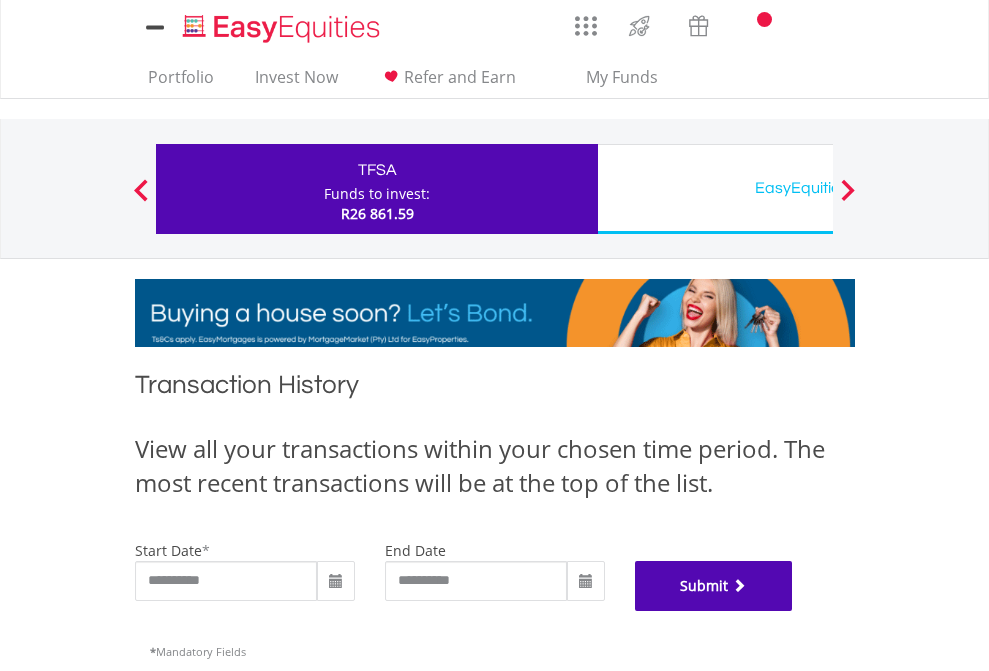 click on "Submit" at bounding box center (714, 586) 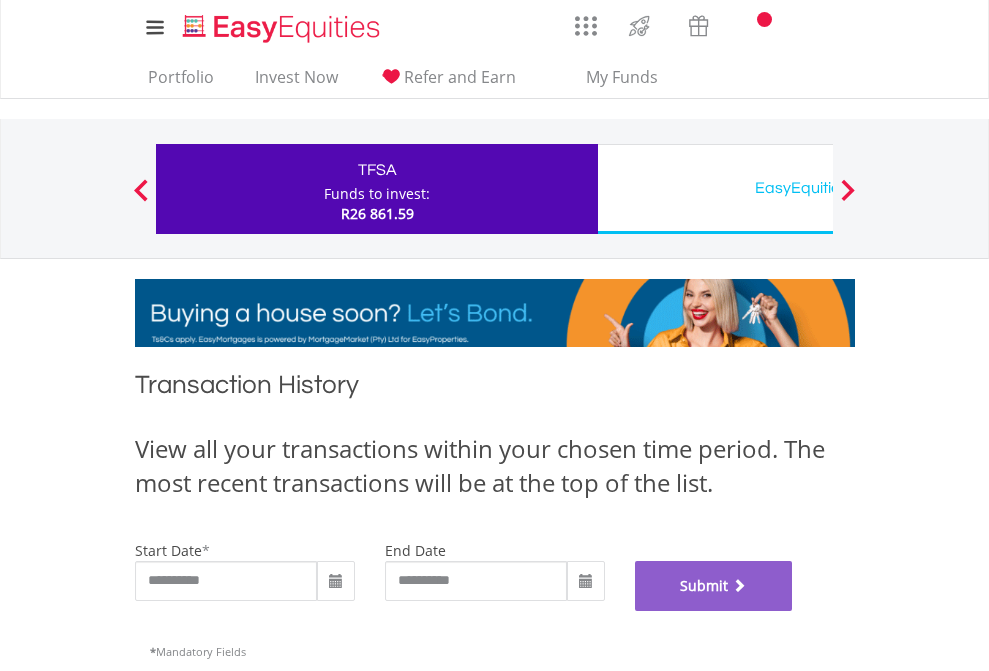 scroll, scrollTop: 811, scrollLeft: 0, axis: vertical 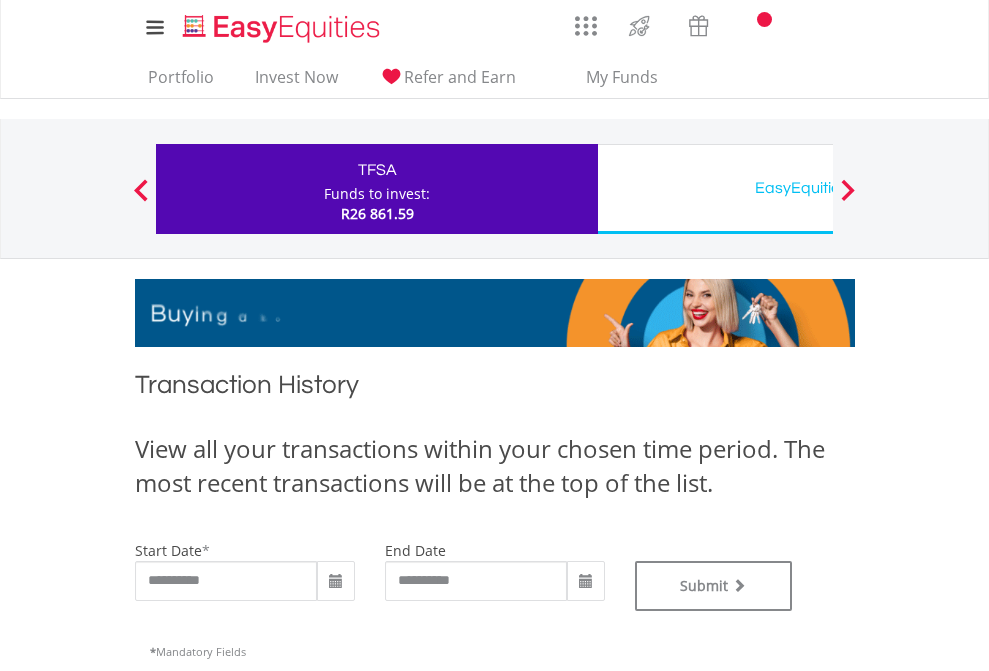 click on "EasyEquities USD" at bounding box center [818, 188] 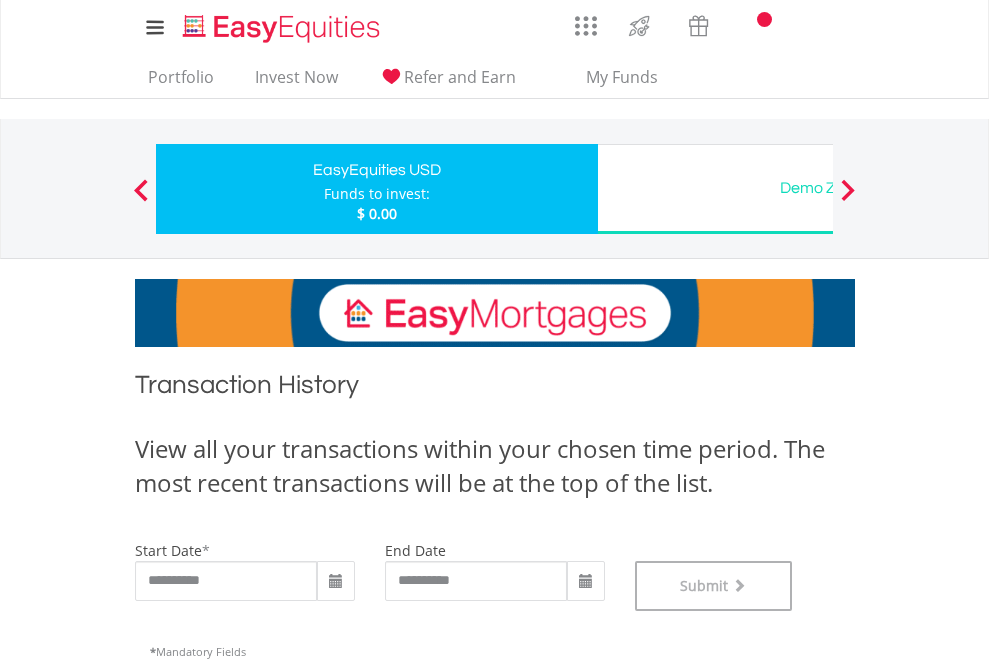 scroll, scrollTop: 811, scrollLeft: 0, axis: vertical 